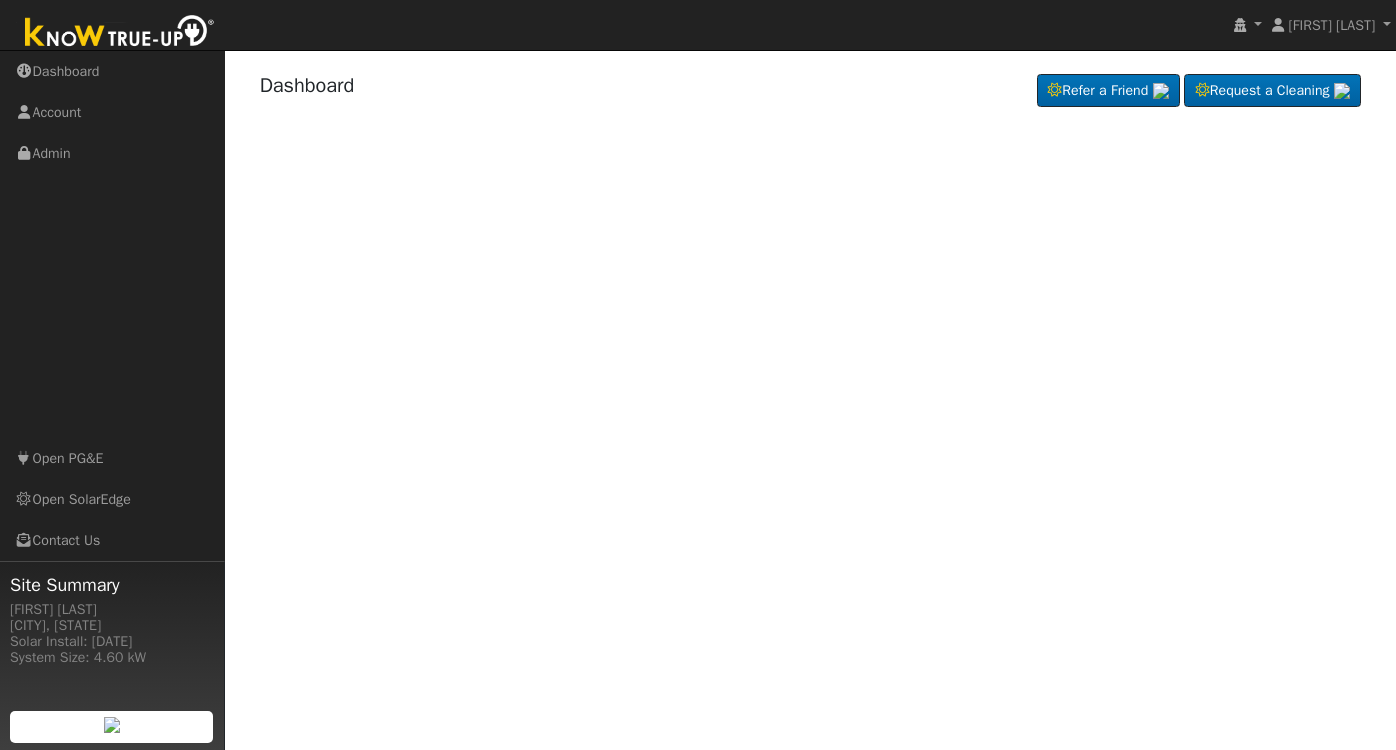 scroll, scrollTop: 0, scrollLeft: 0, axis: both 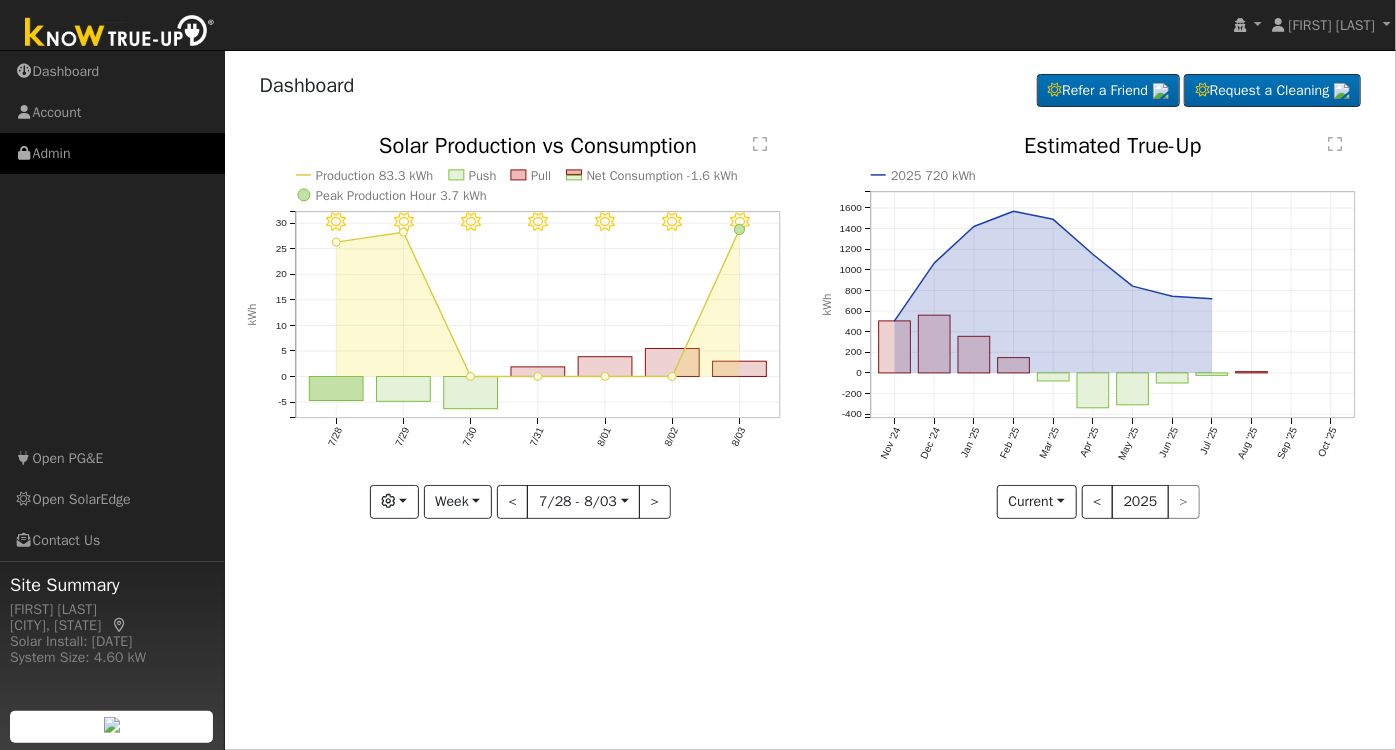 click on "Admin" at bounding box center [112, 153] 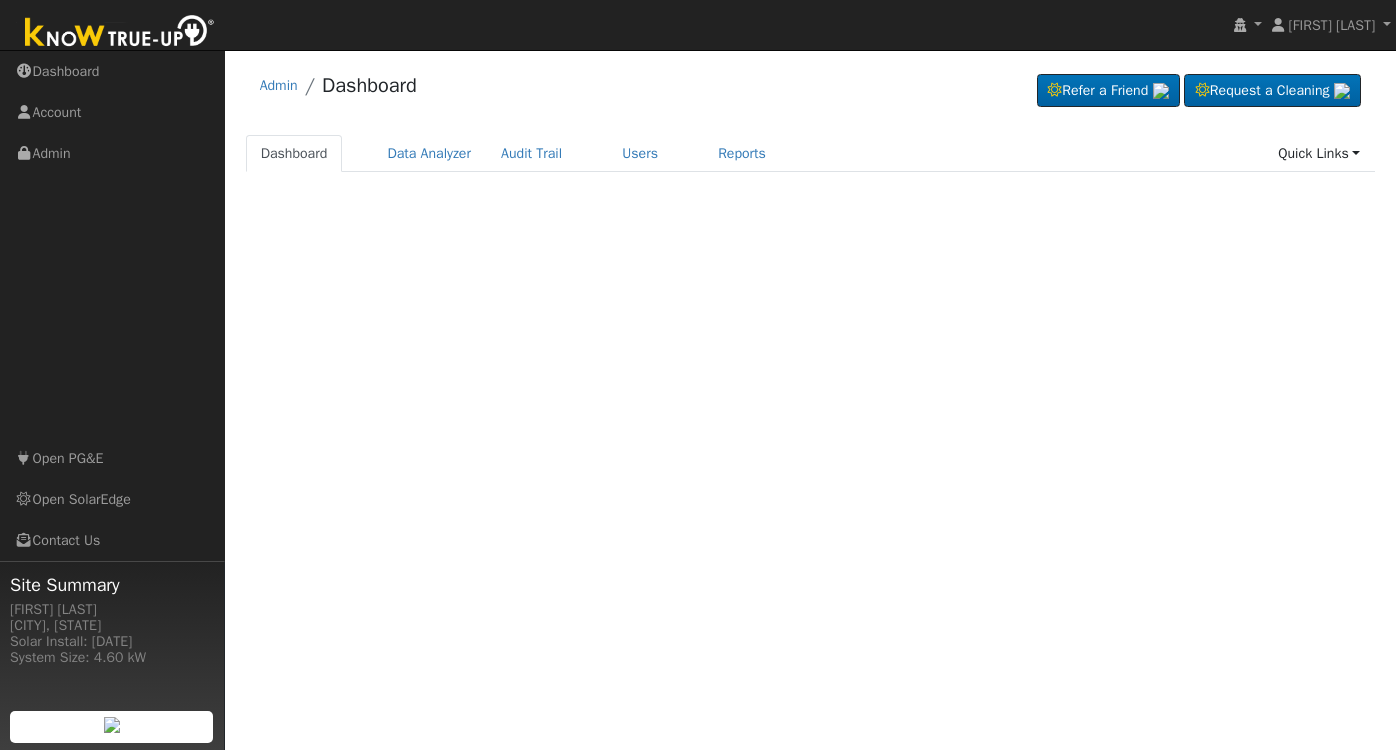 scroll, scrollTop: 0, scrollLeft: 0, axis: both 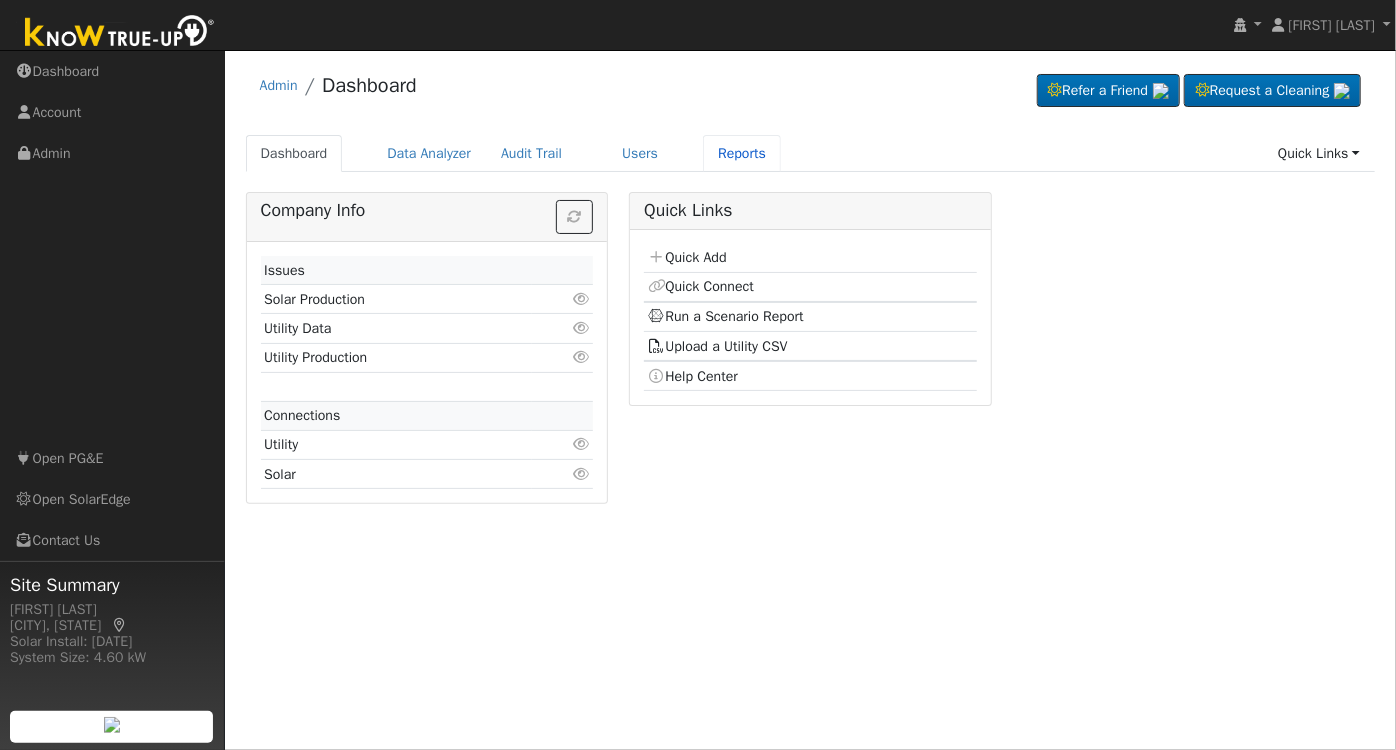 click on "Reports" at bounding box center [742, 153] 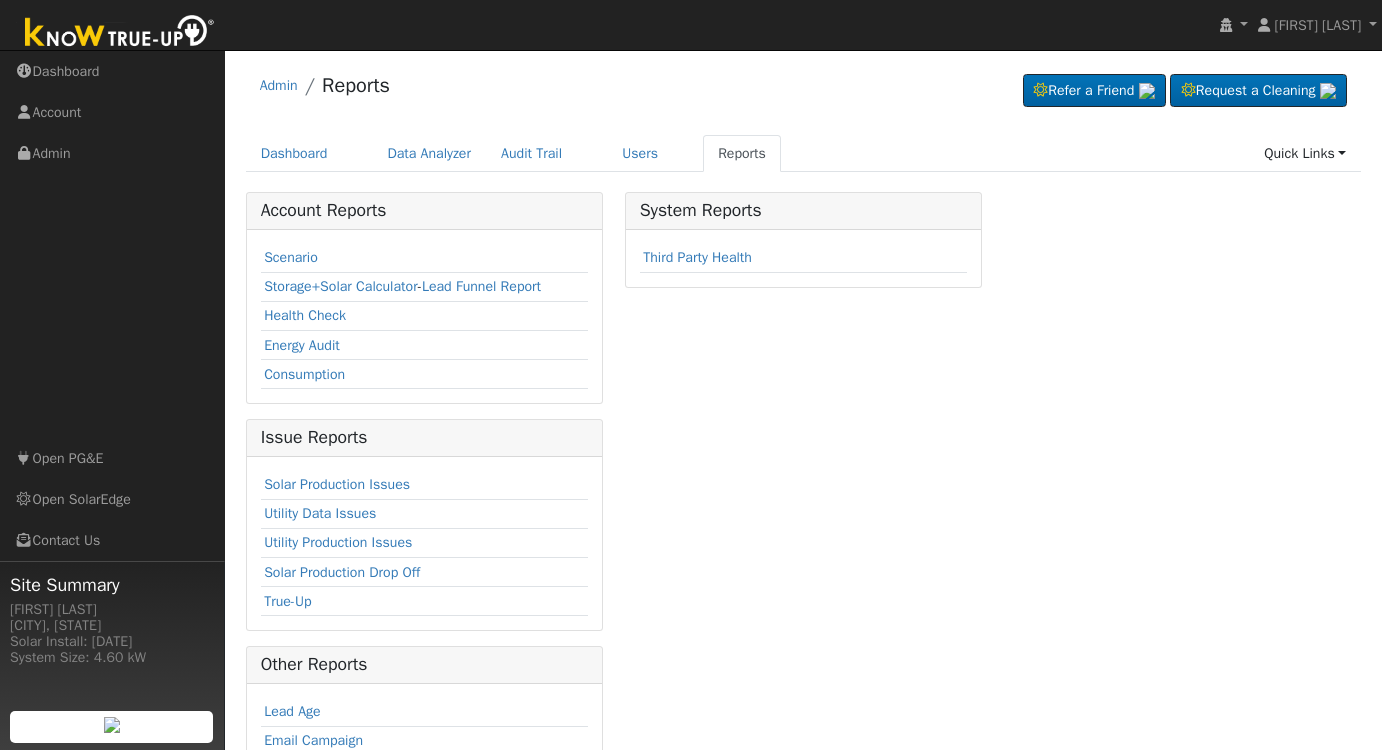 scroll, scrollTop: 0, scrollLeft: 0, axis: both 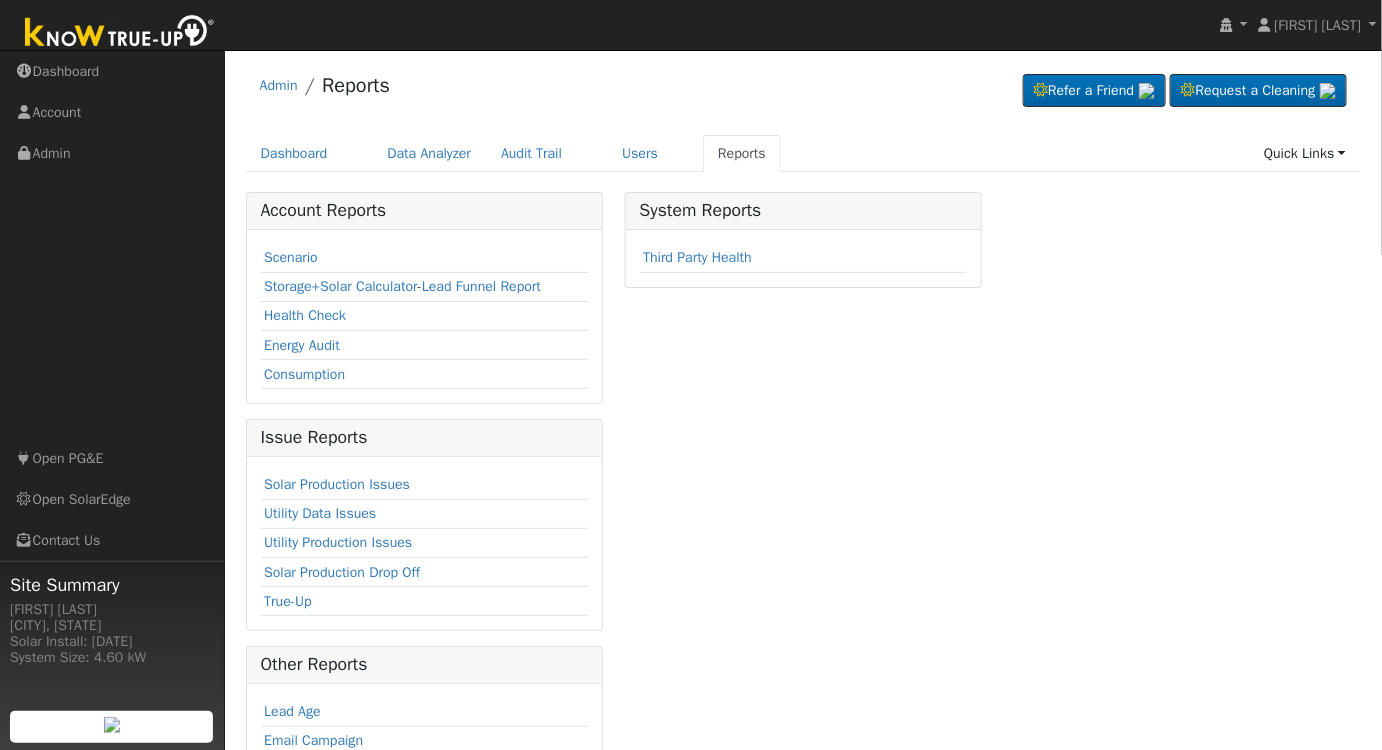 click on "Scenario" at bounding box center (291, 257) 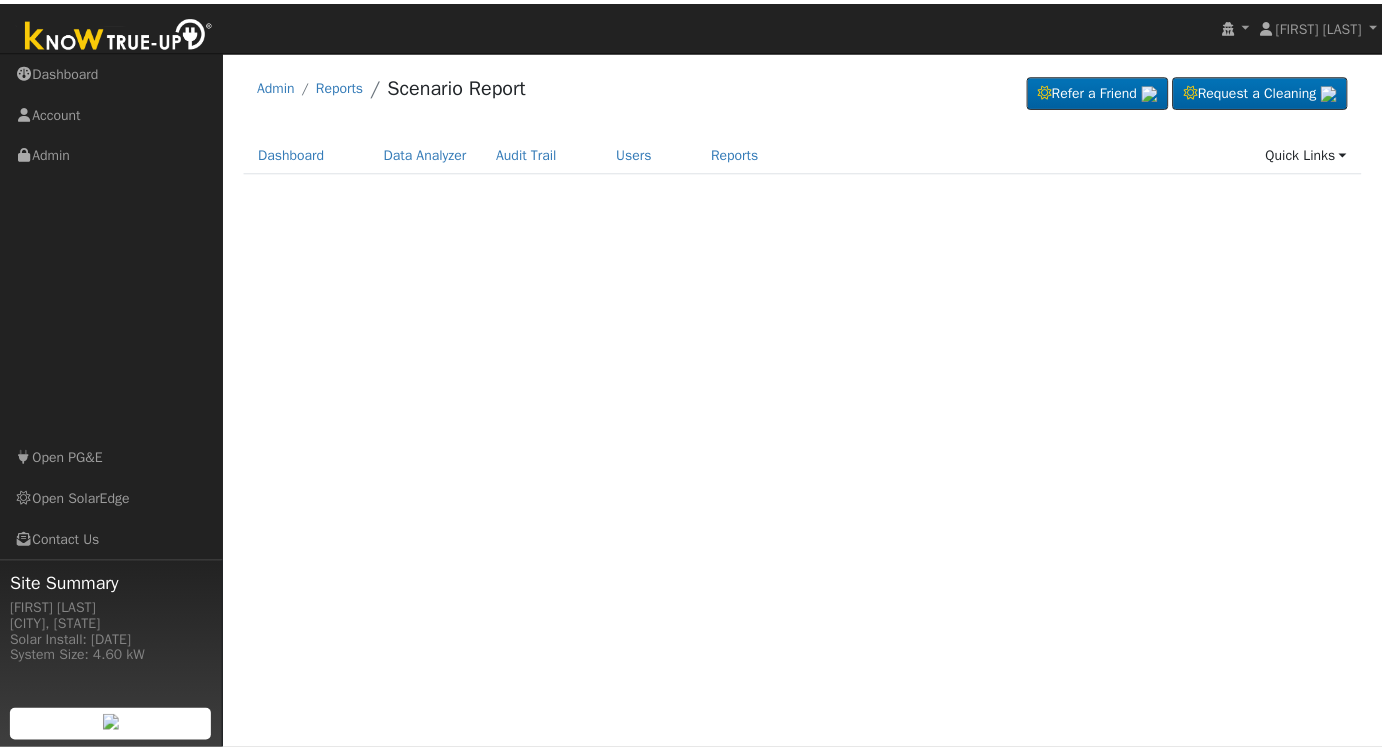 scroll, scrollTop: 0, scrollLeft: 0, axis: both 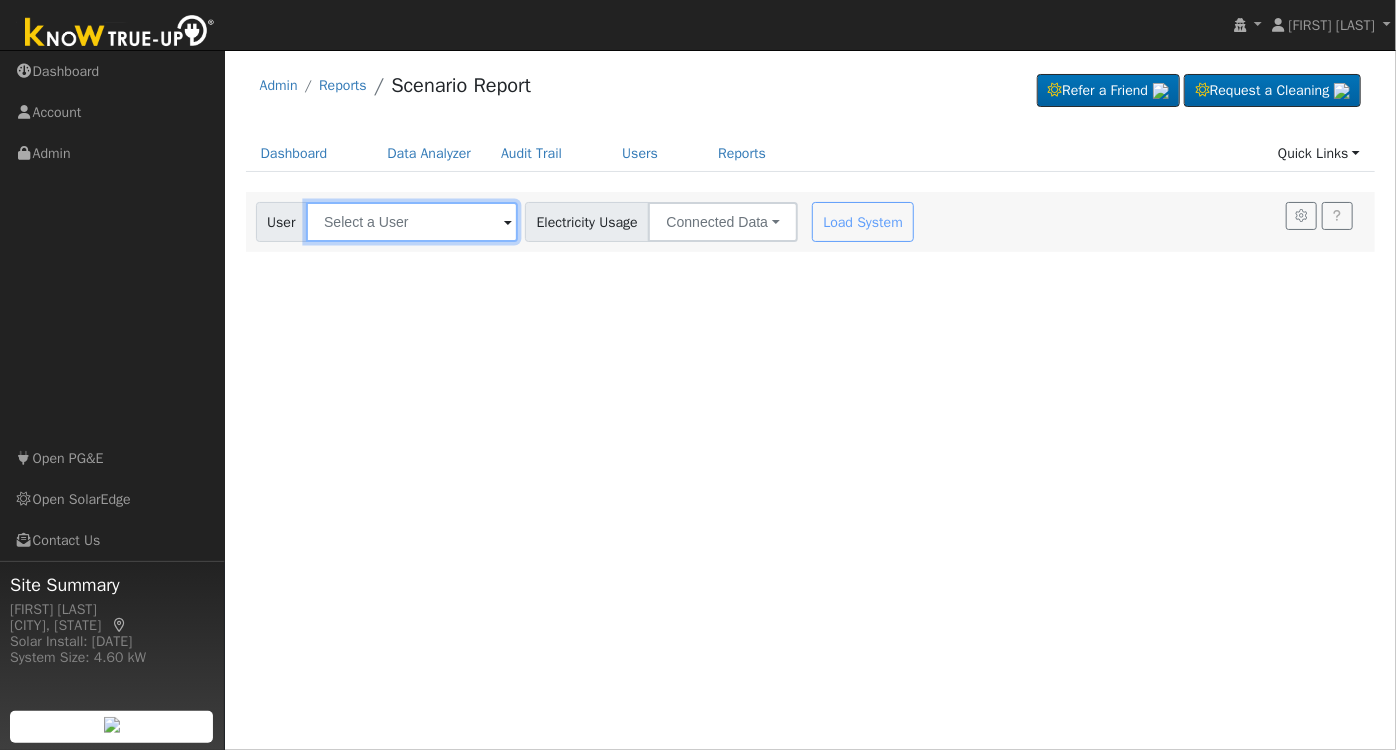 click at bounding box center [412, 222] 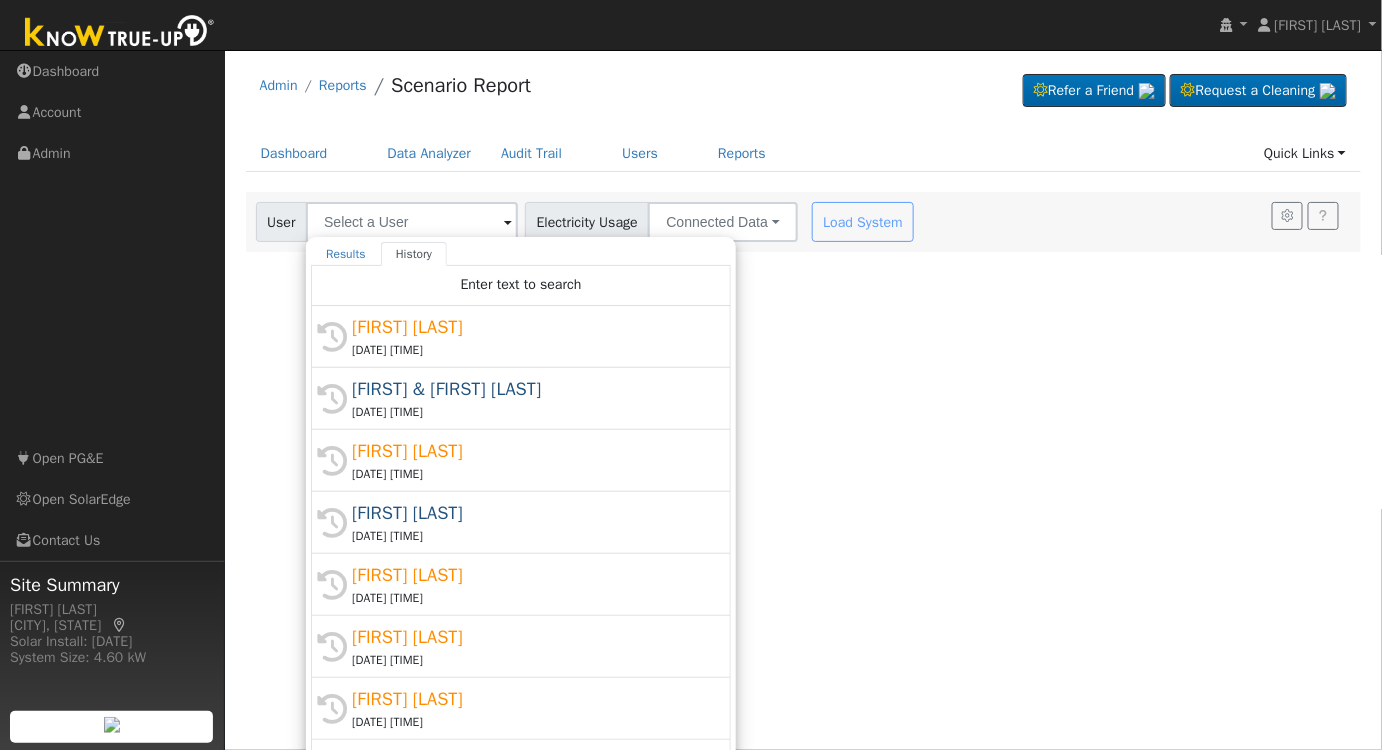 click on "[DATE] [TIME]" at bounding box center [530, 350] 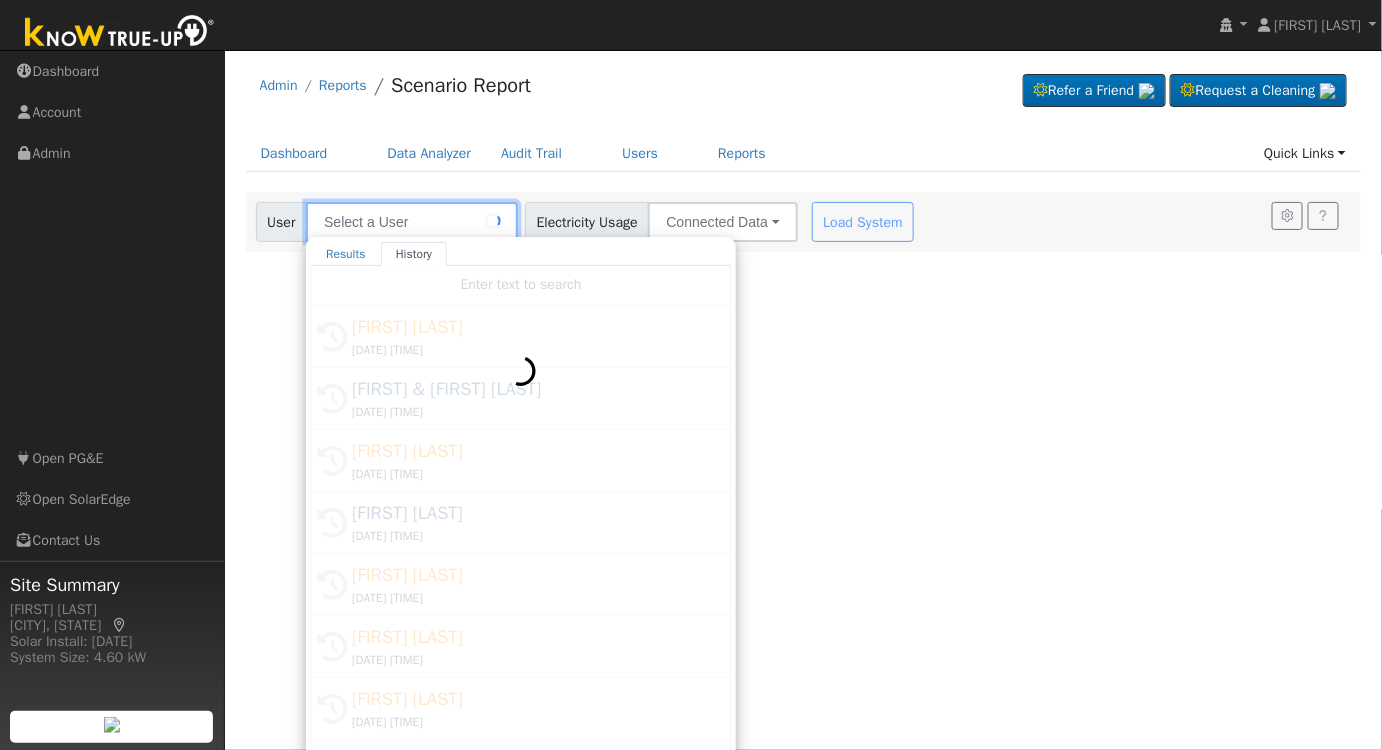 type on "[FIRST] [LAST]" 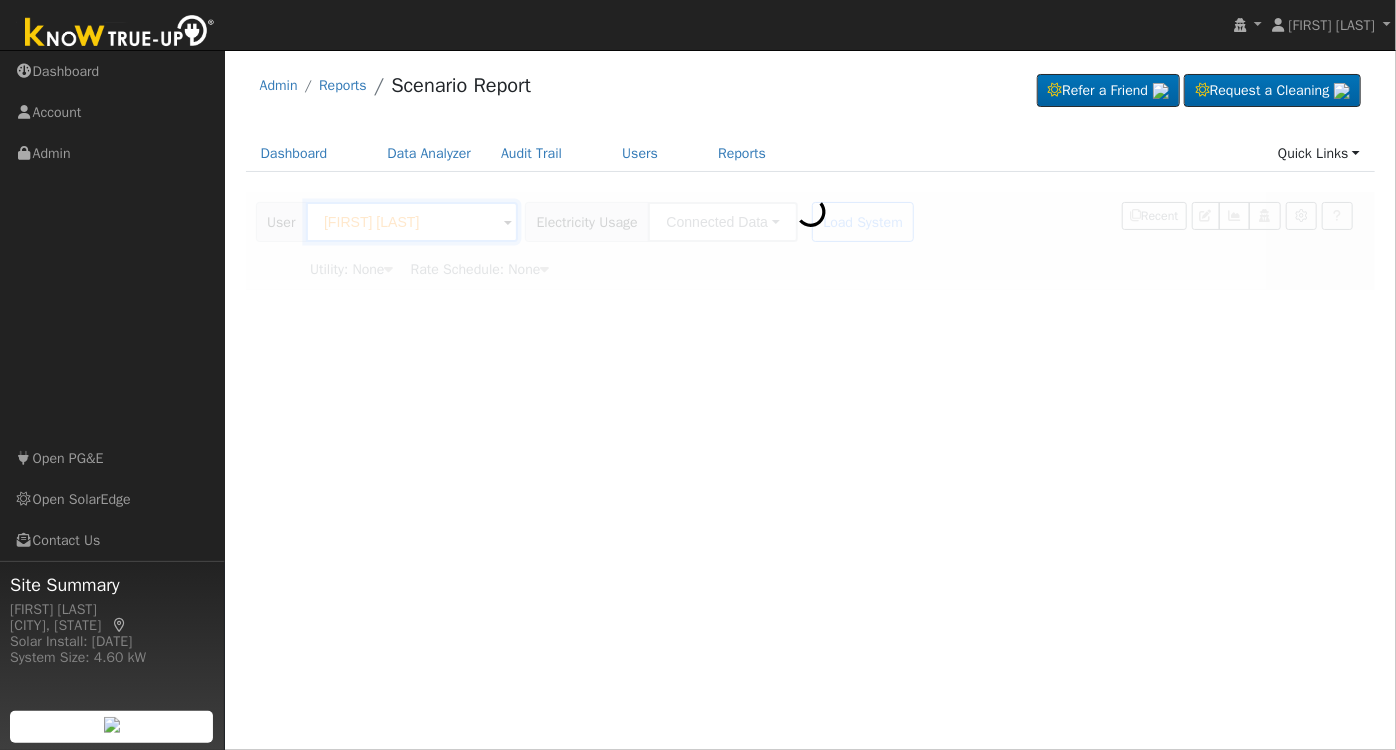 type on "Southern California Edison" 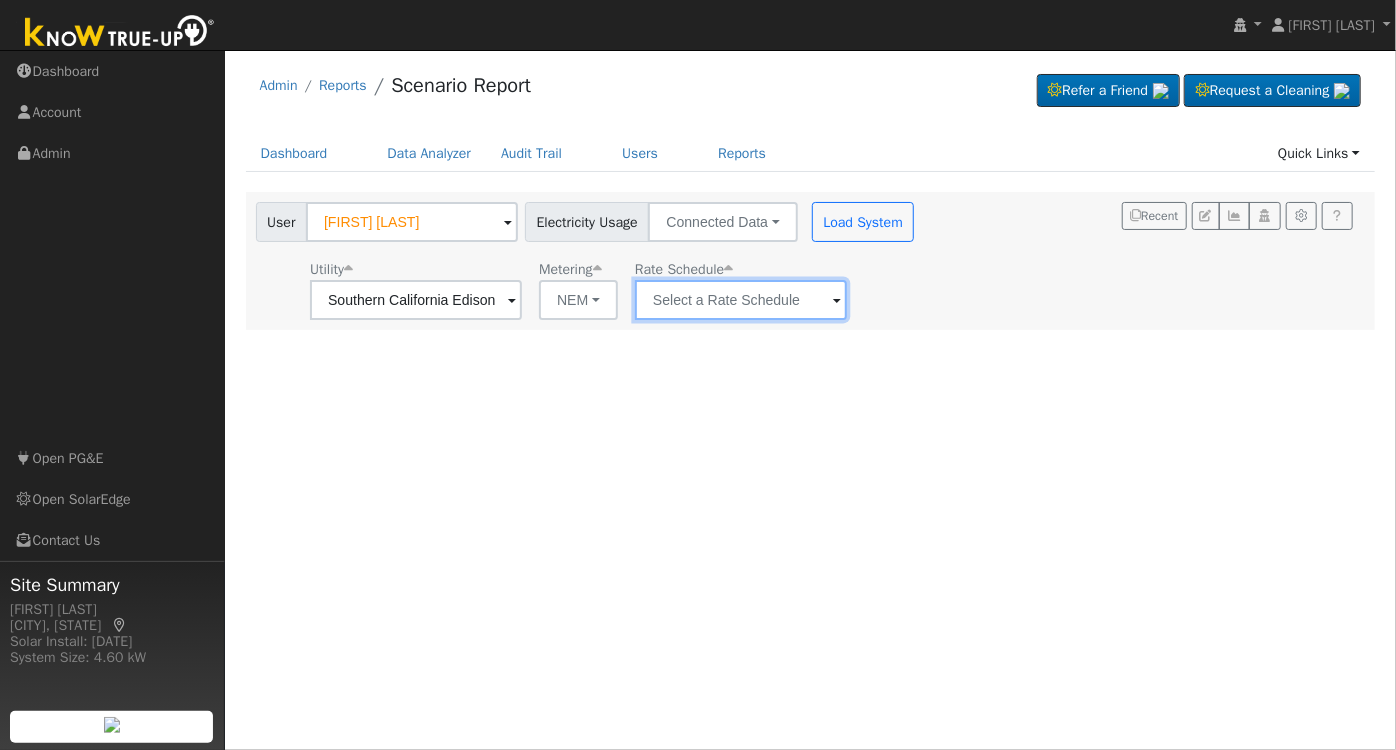 click at bounding box center [416, 300] 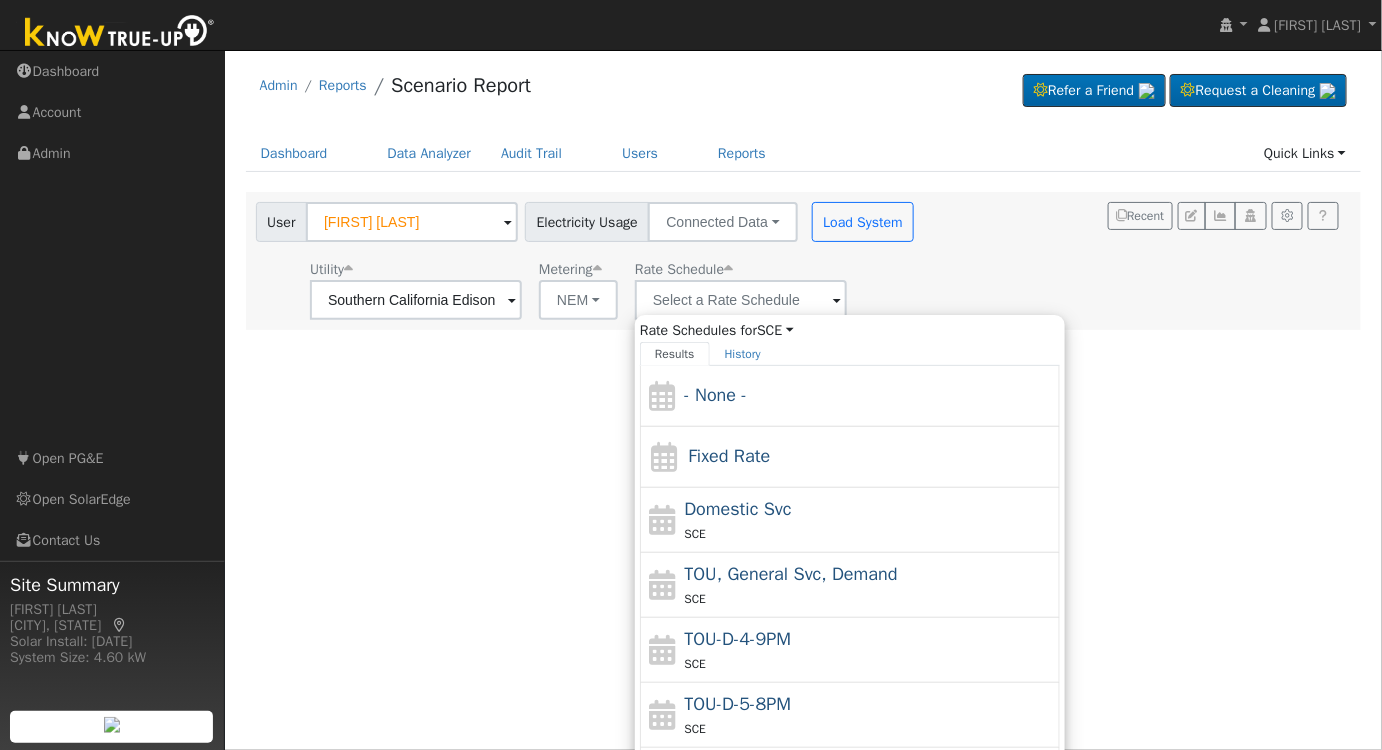 click on "SCE" at bounding box center (870, 663) 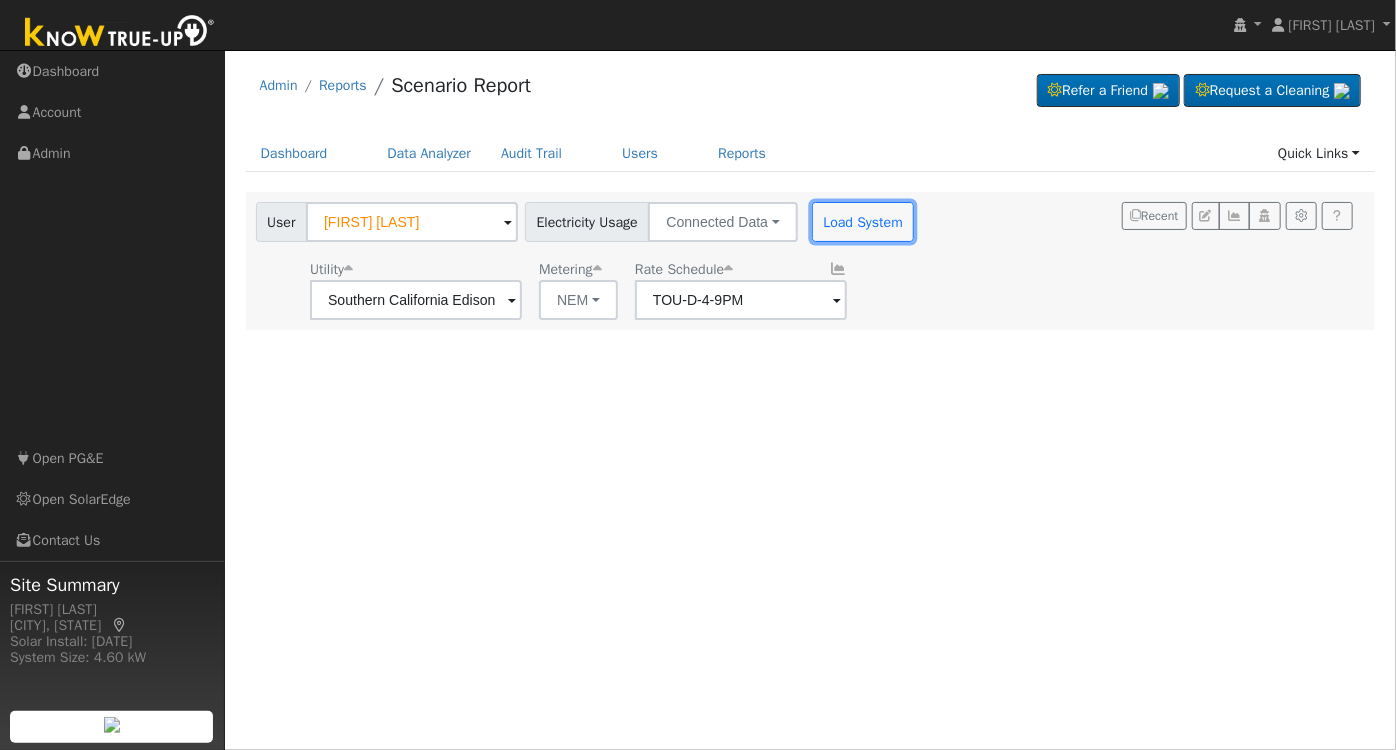 click on "Load System" at bounding box center [863, 222] 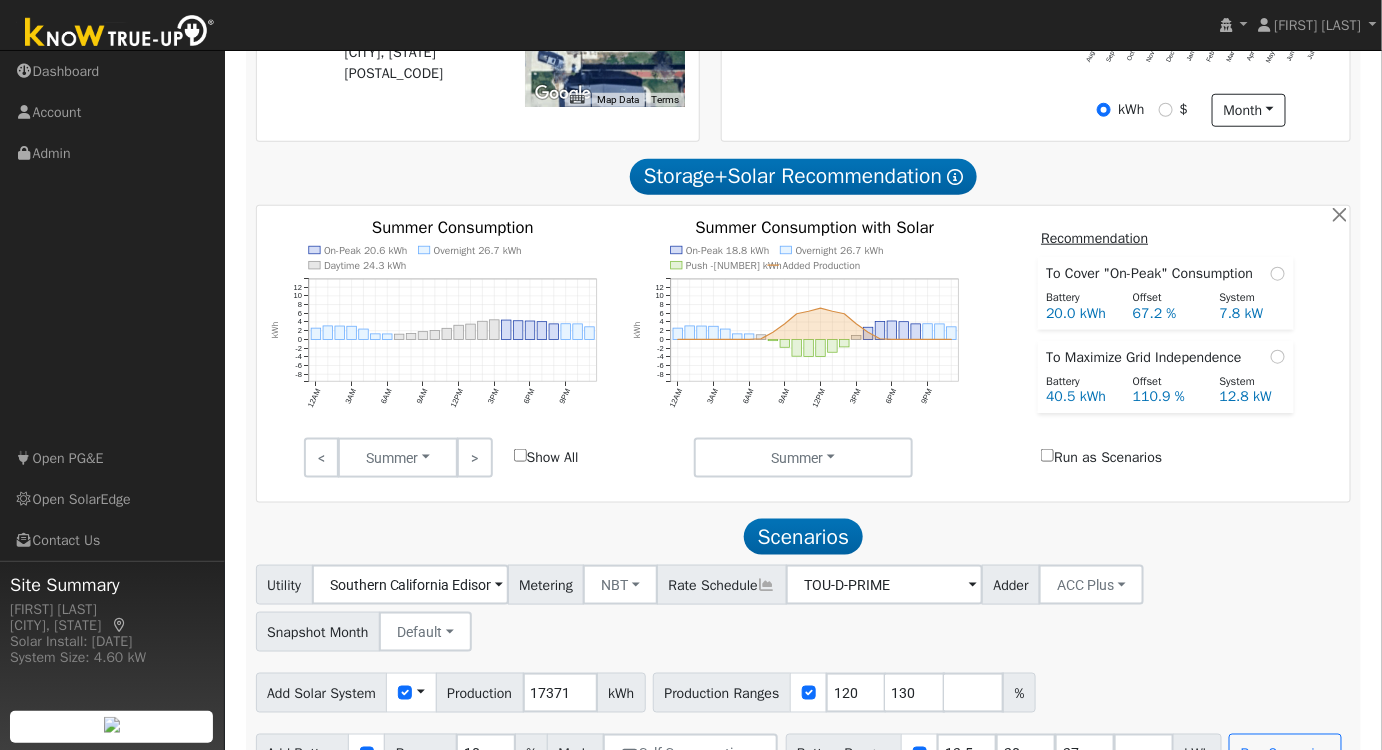 scroll, scrollTop: 613, scrollLeft: 0, axis: vertical 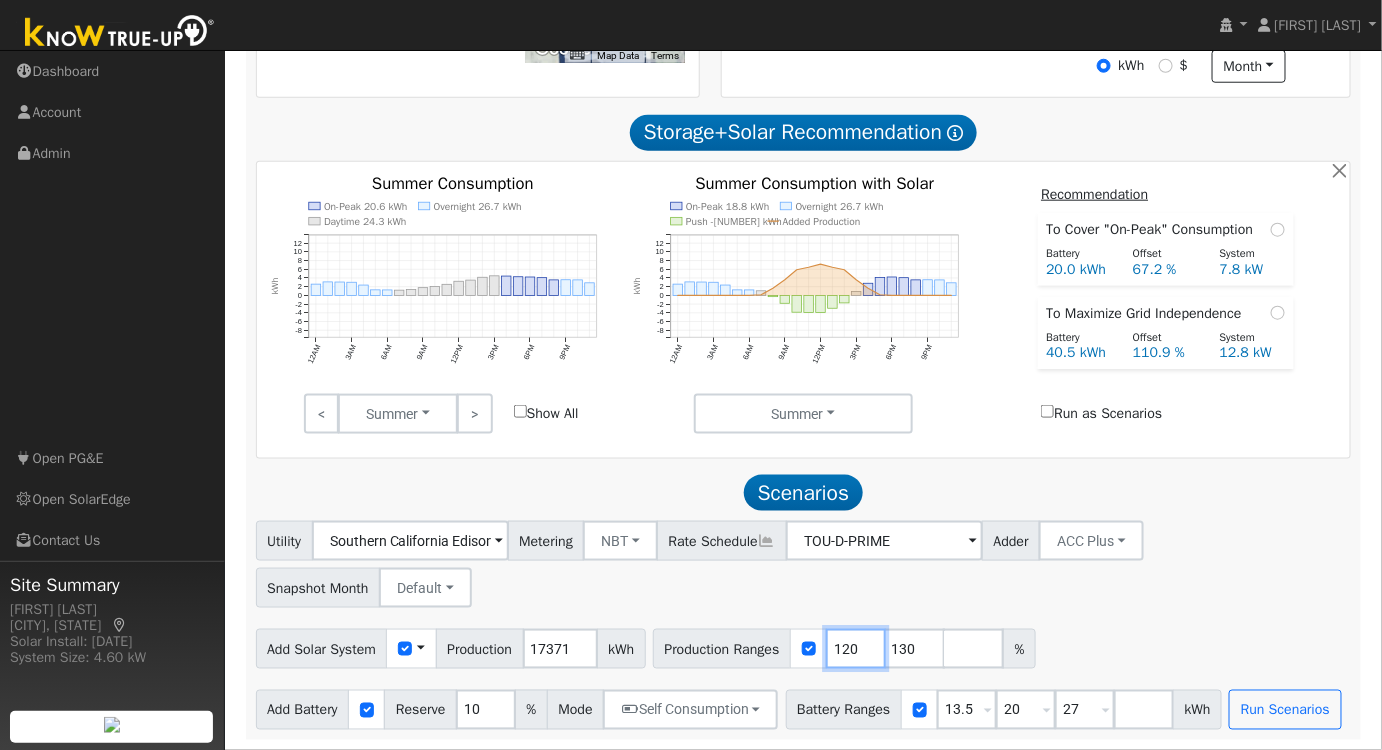 drag, startPoint x: 863, startPoint y: 646, endPoint x: 693, endPoint y: 647, distance: 170.00294 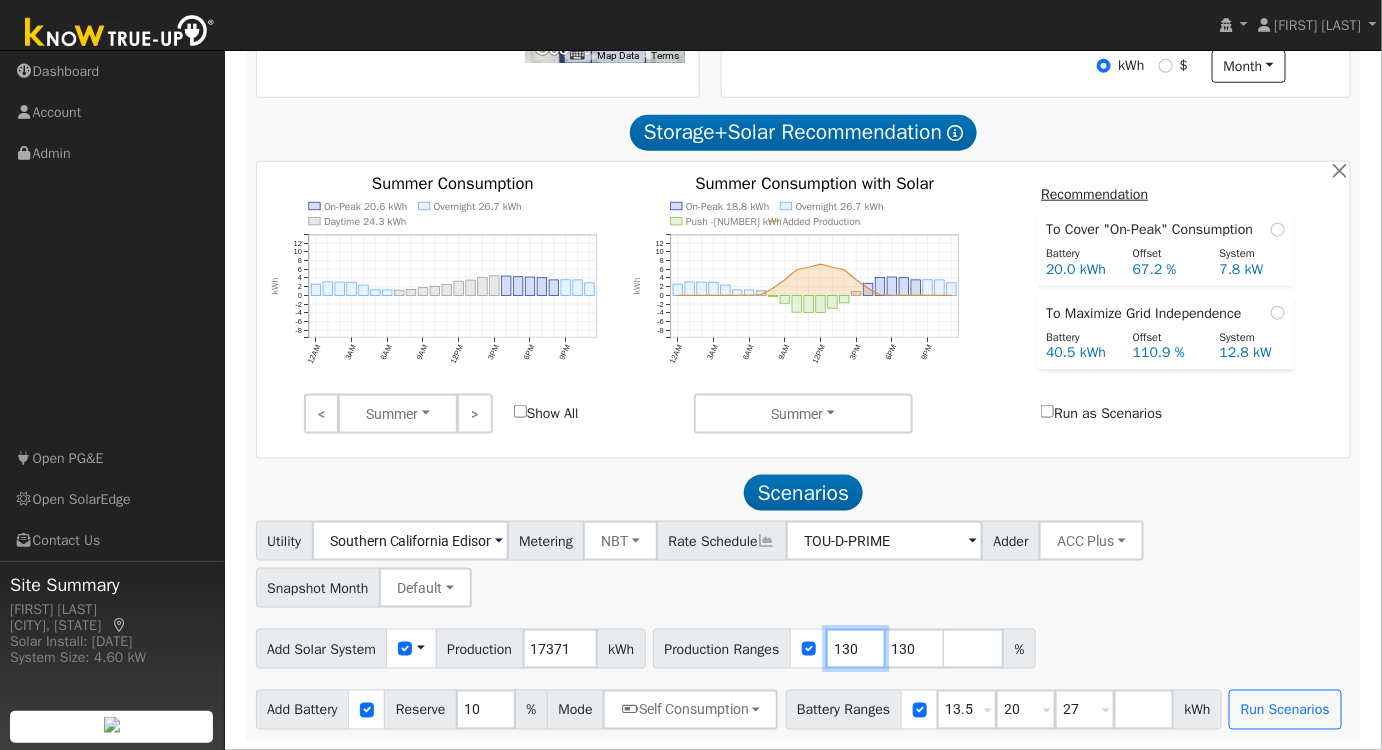 type 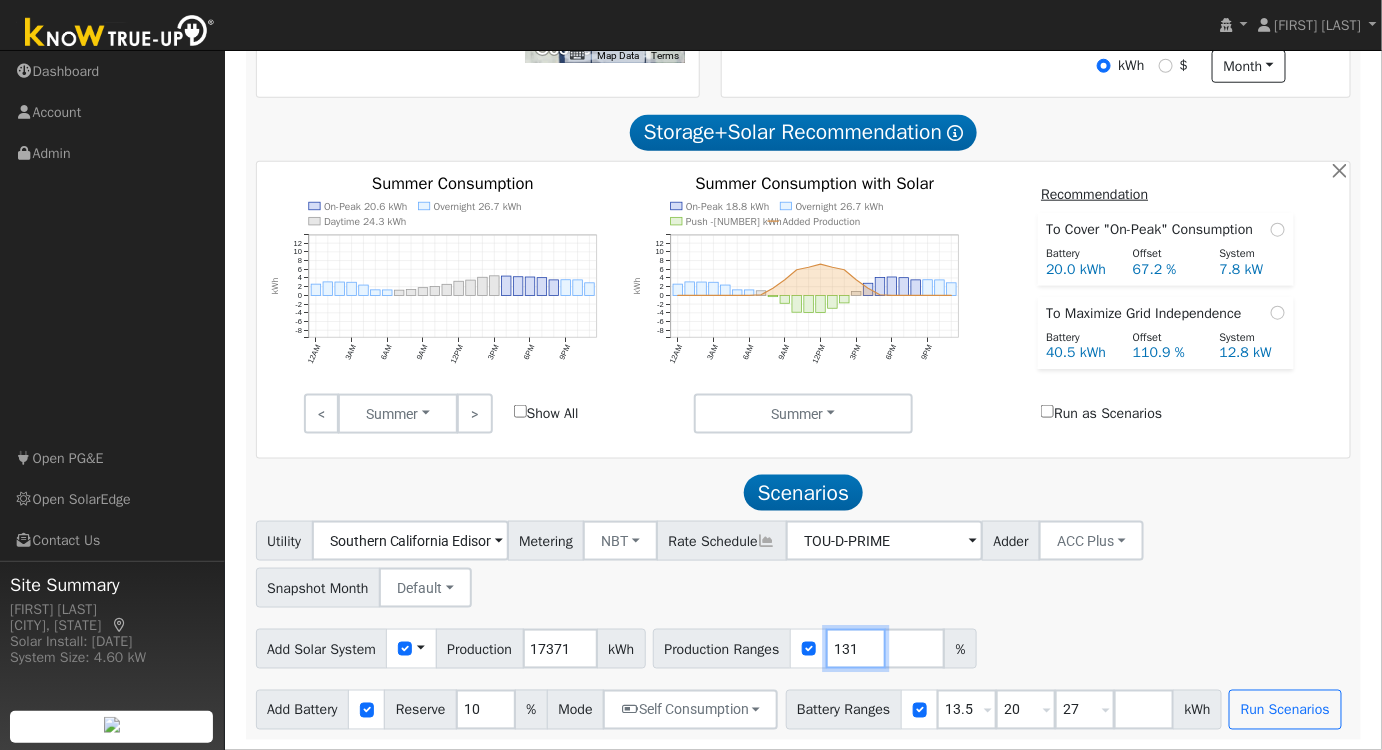 click on "131" at bounding box center [856, 649] 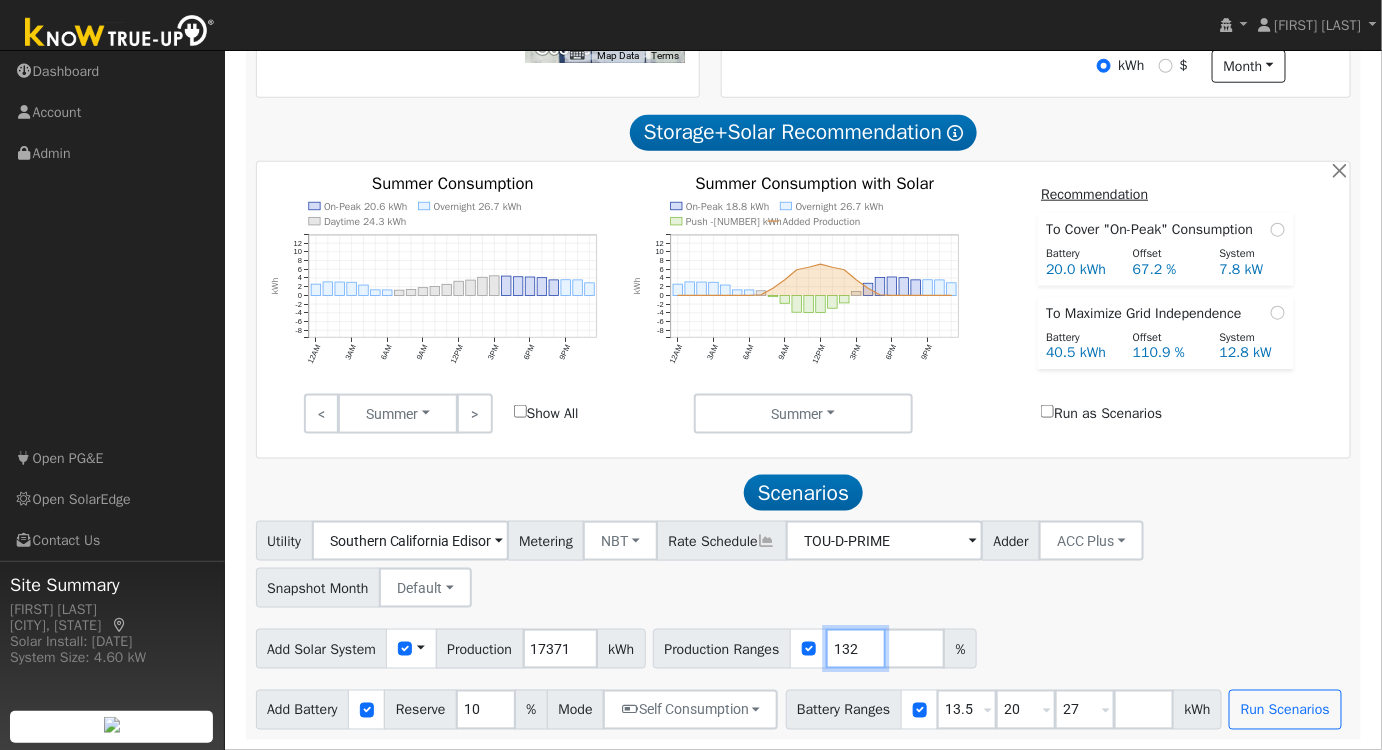 click on "132" at bounding box center (856, 649) 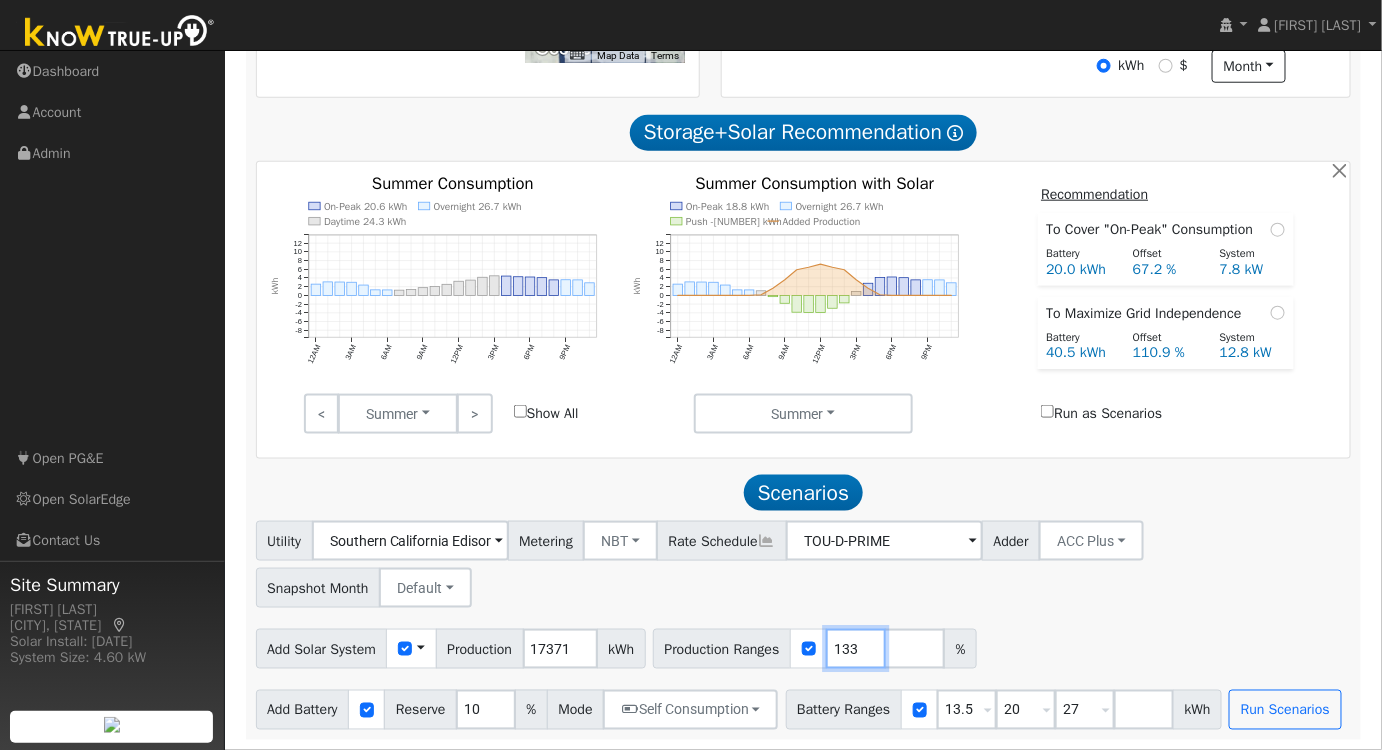 type on "133" 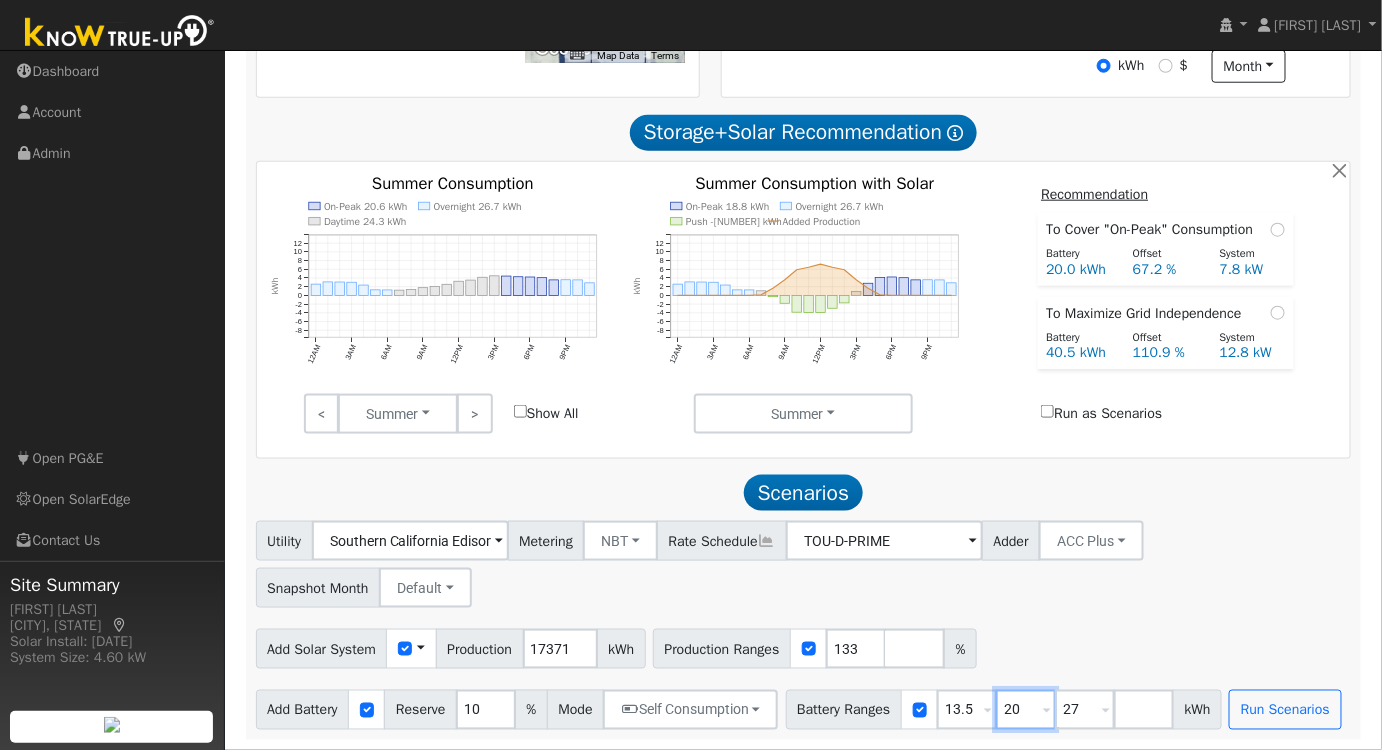 drag, startPoint x: 1035, startPoint y: 714, endPoint x: 969, endPoint y: 715, distance: 66.007576 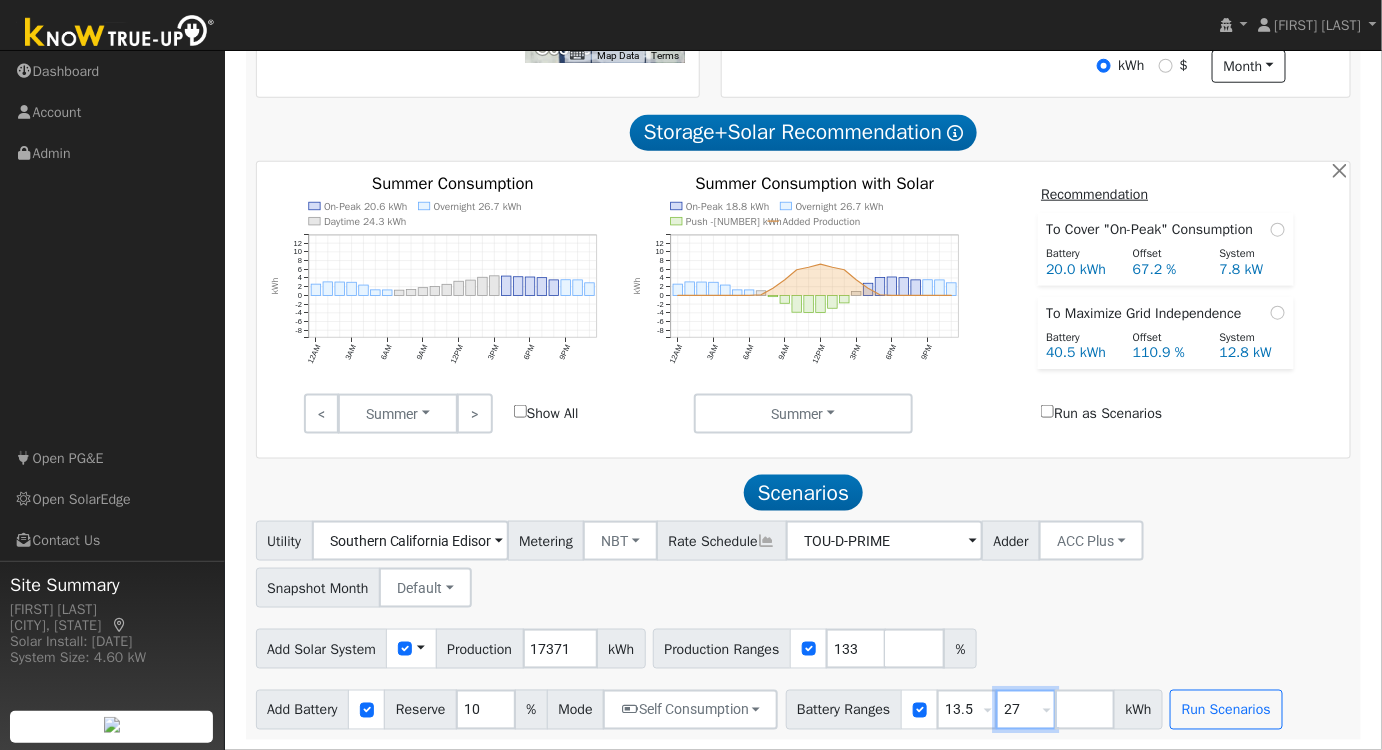 type on "27" 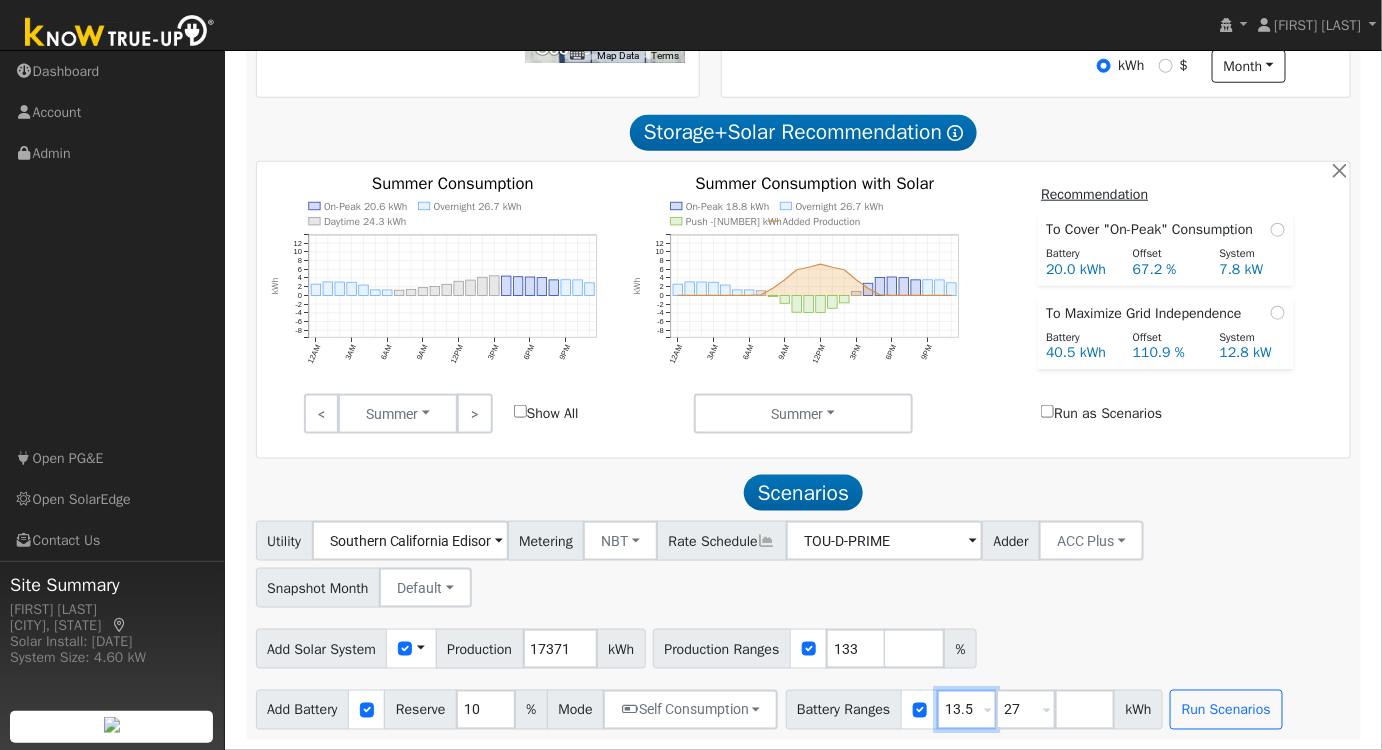 drag, startPoint x: 978, startPoint y: 705, endPoint x: 842, endPoint y: 702, distance: 136.03308 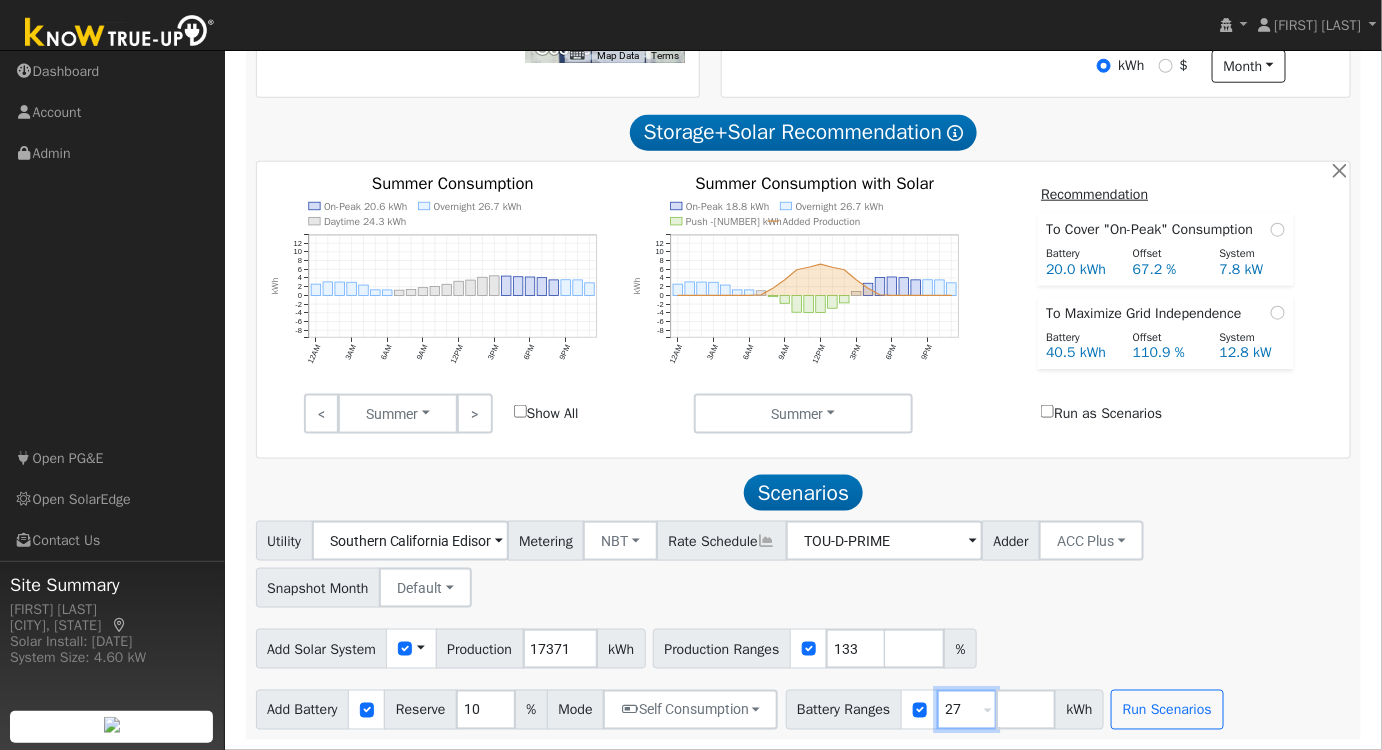 type on "27" 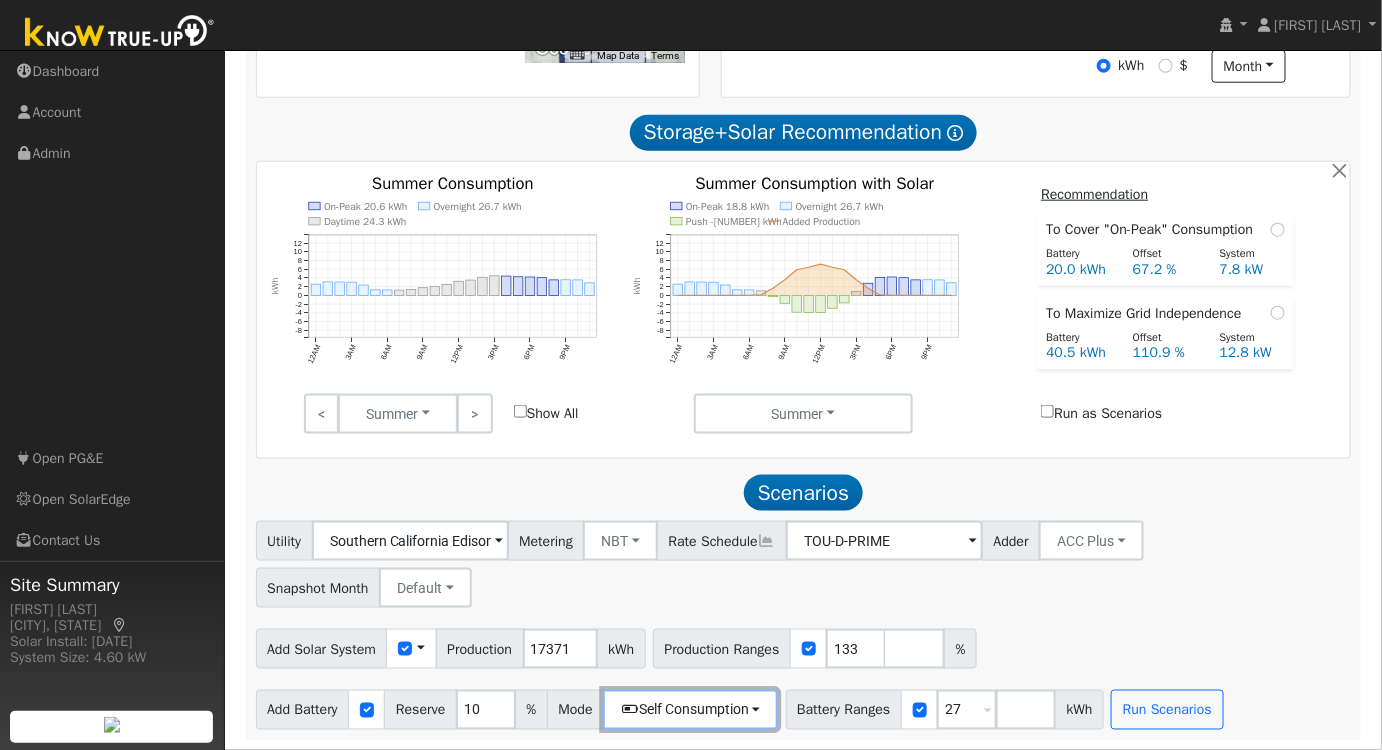 click on "Self Consumption" at bounding box center (690, 710) 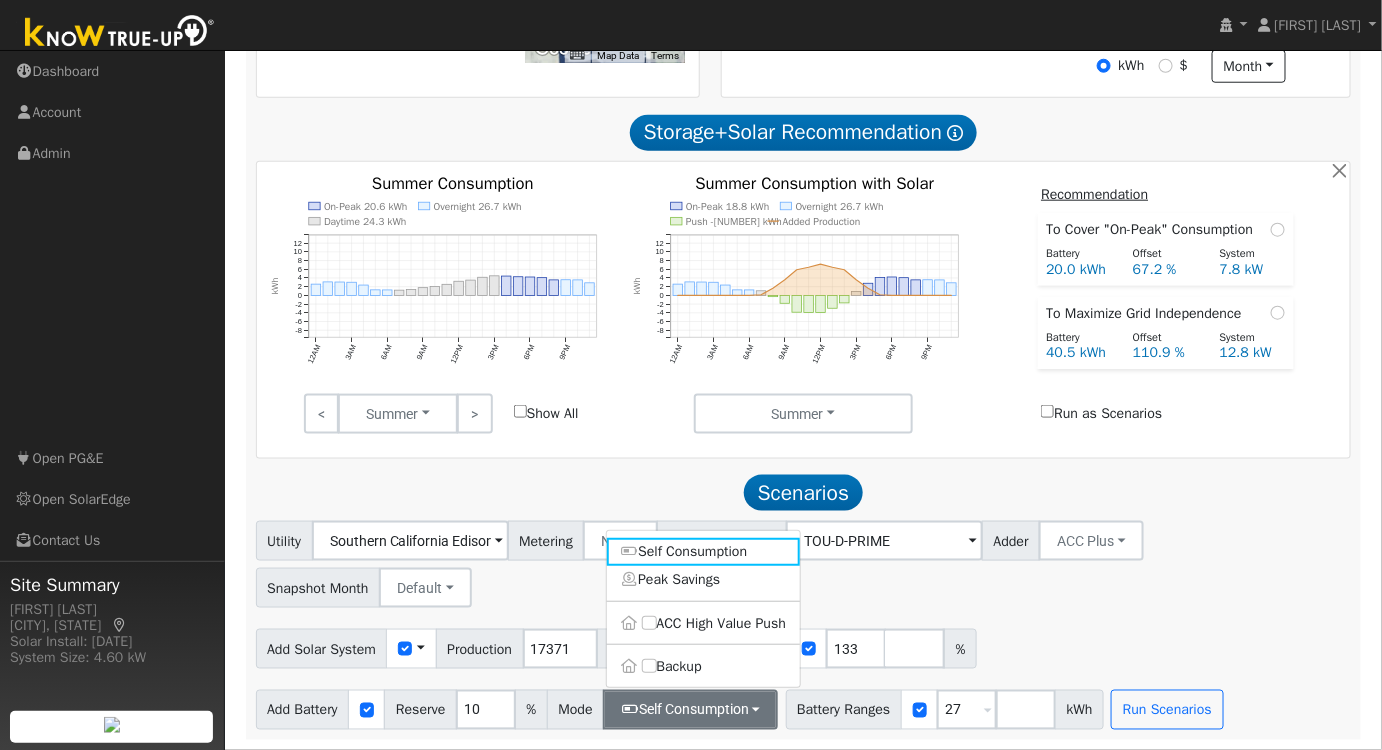 click on "Backup" at bounding box center (704, 667) 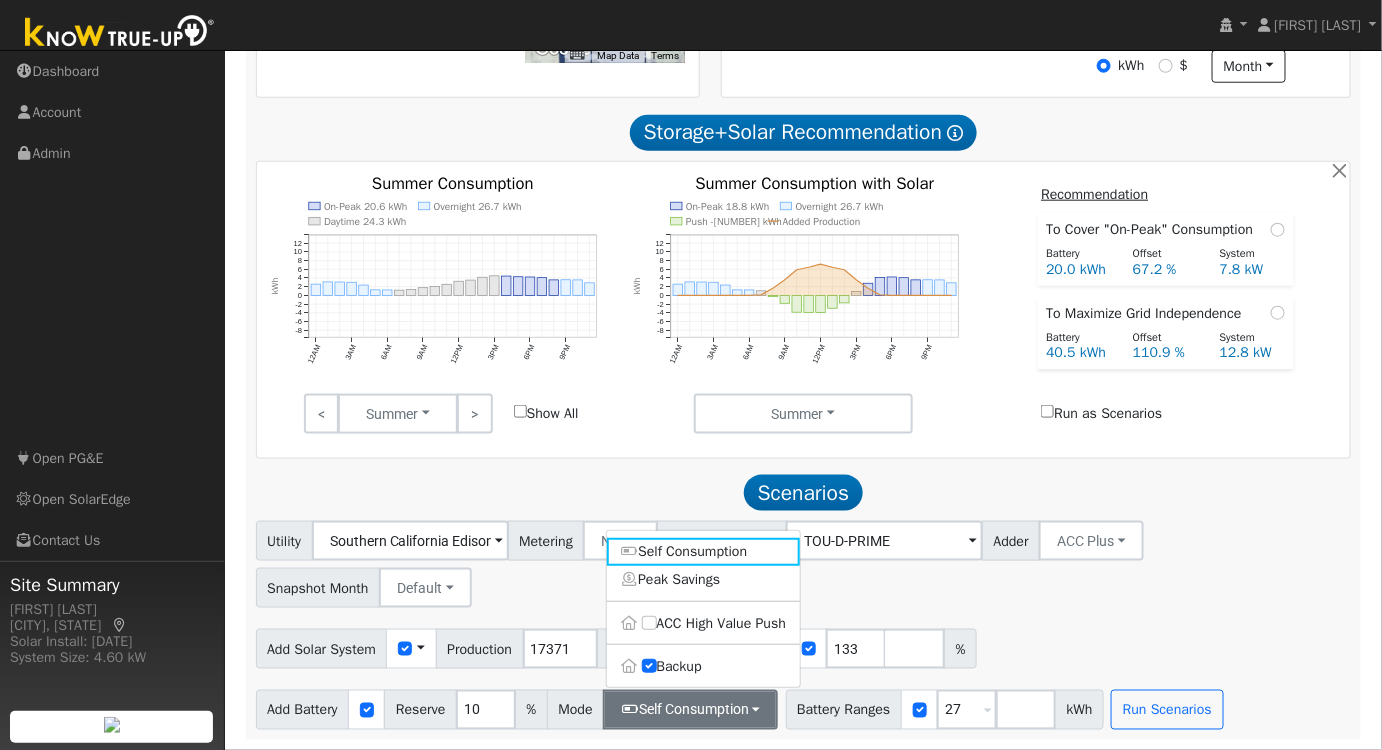 type on "20" 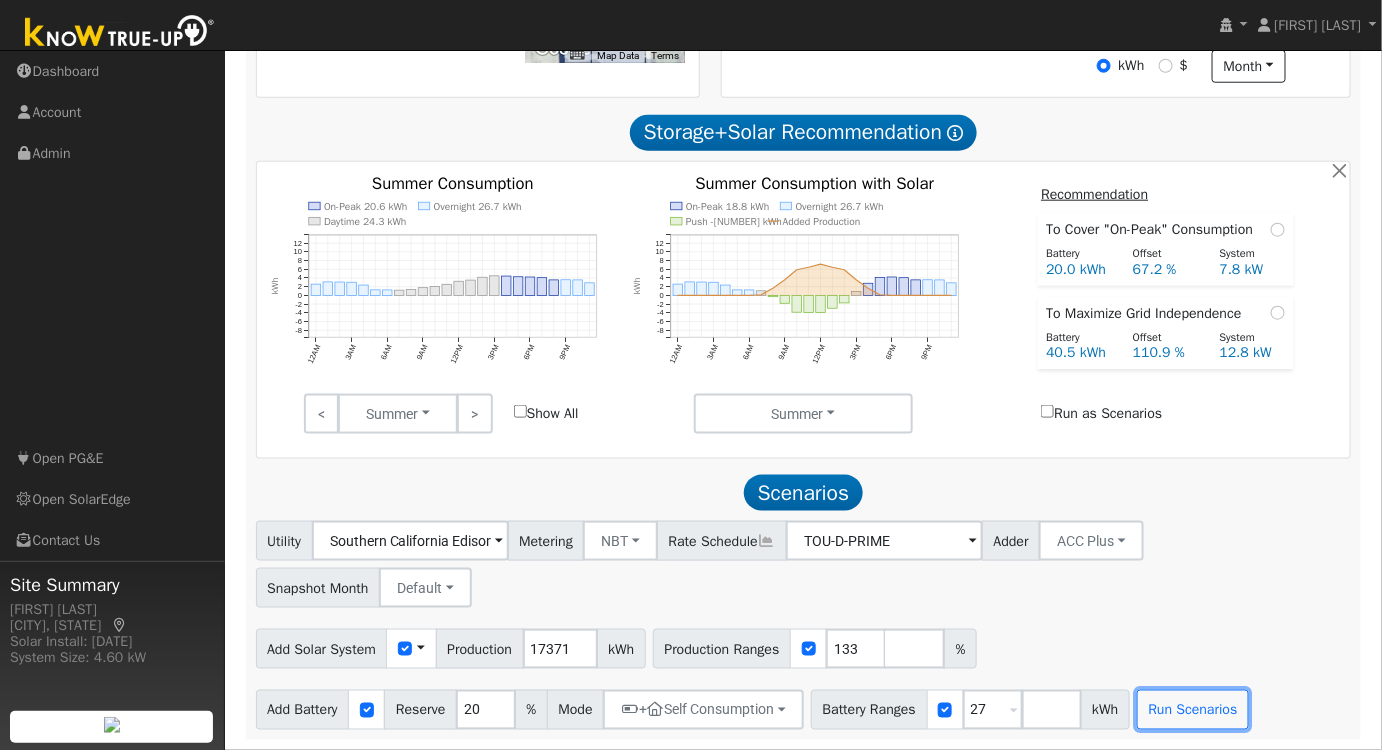click on "Run Scenarios" at bounding box center (1193, 710) 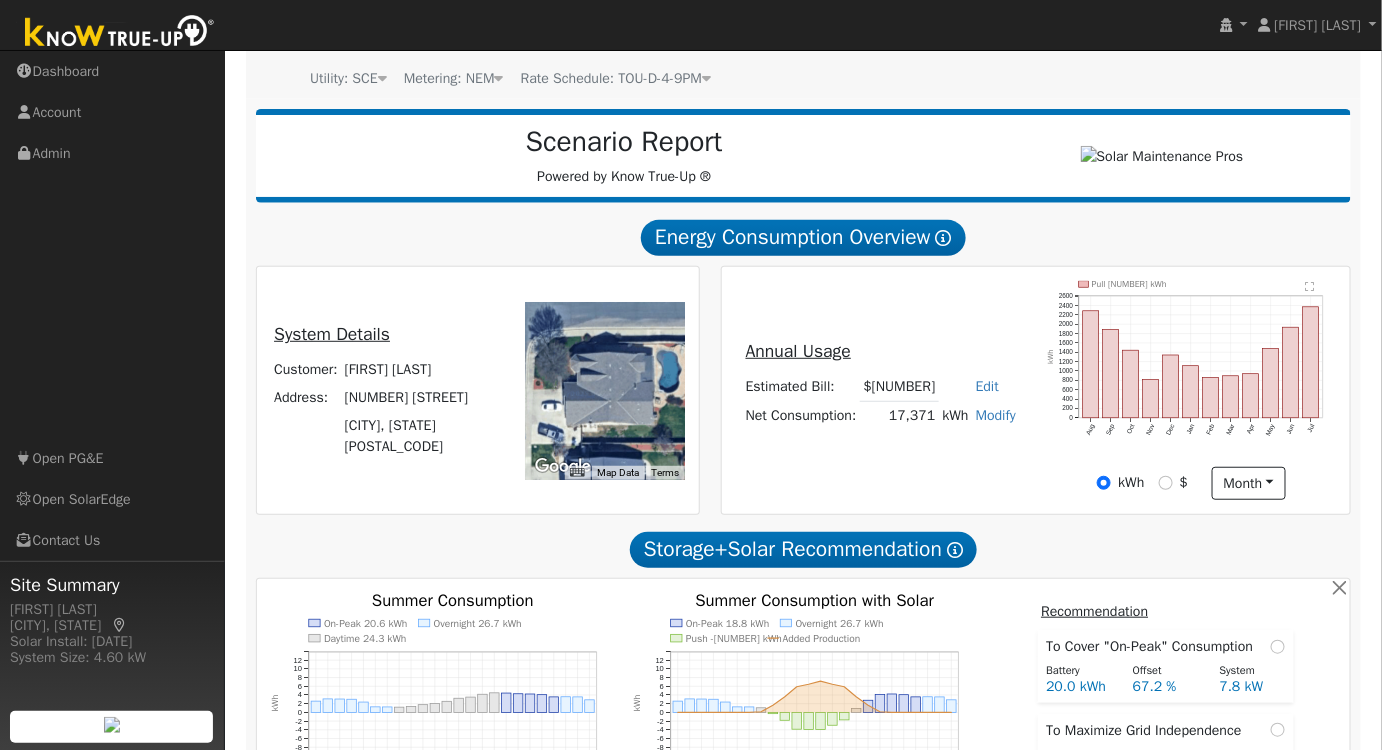 scroll, scrollTop: 0, scrollLeft: 0, axis: both 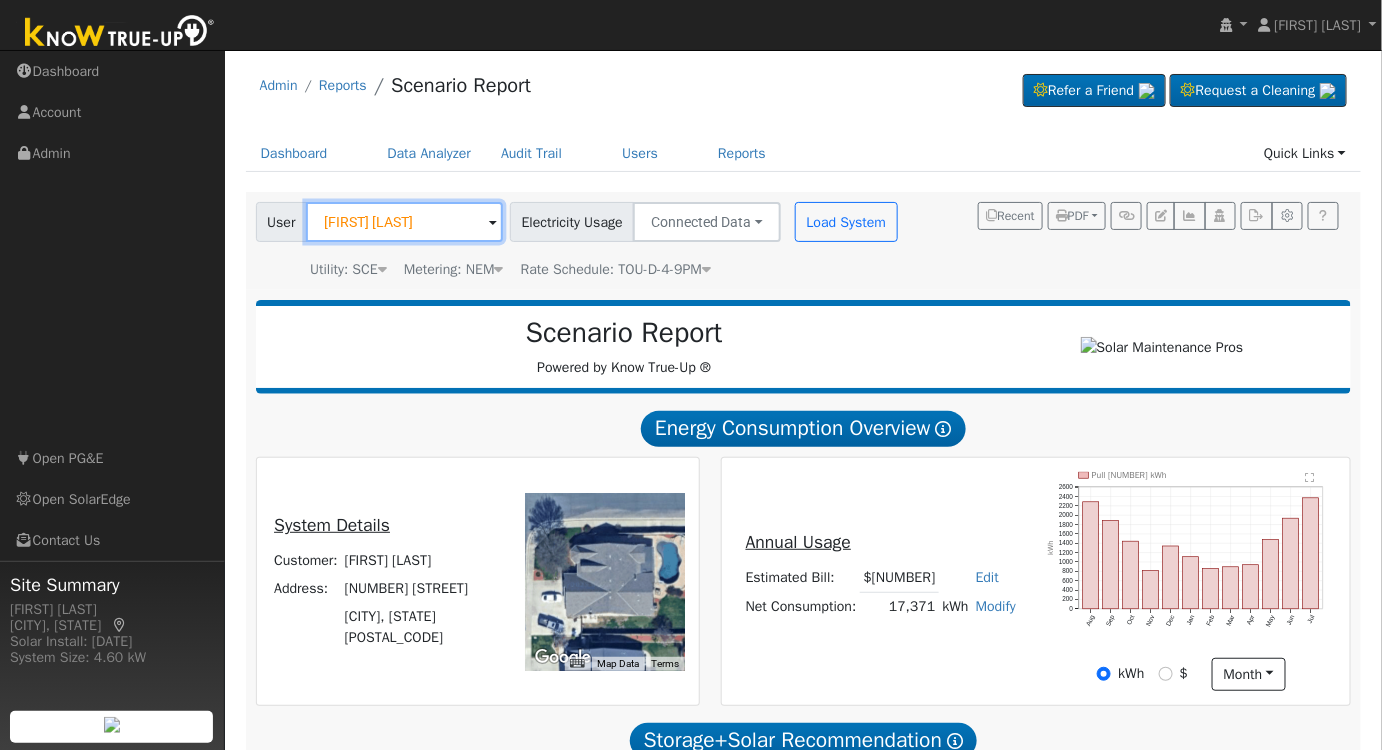 click on "[FIRST] [LAST]" at bounding box center [404, 222] 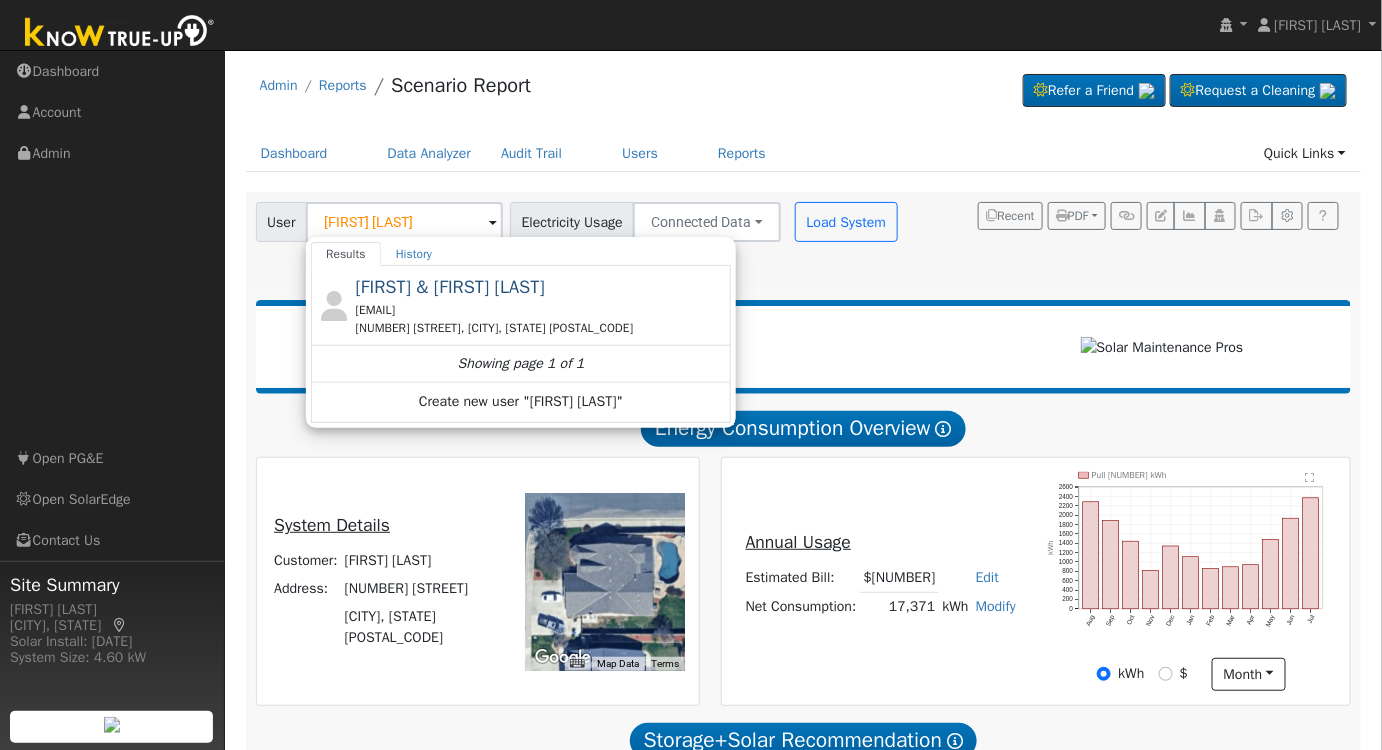 click on "[EMAIL]" at bounding box center [541, 310] 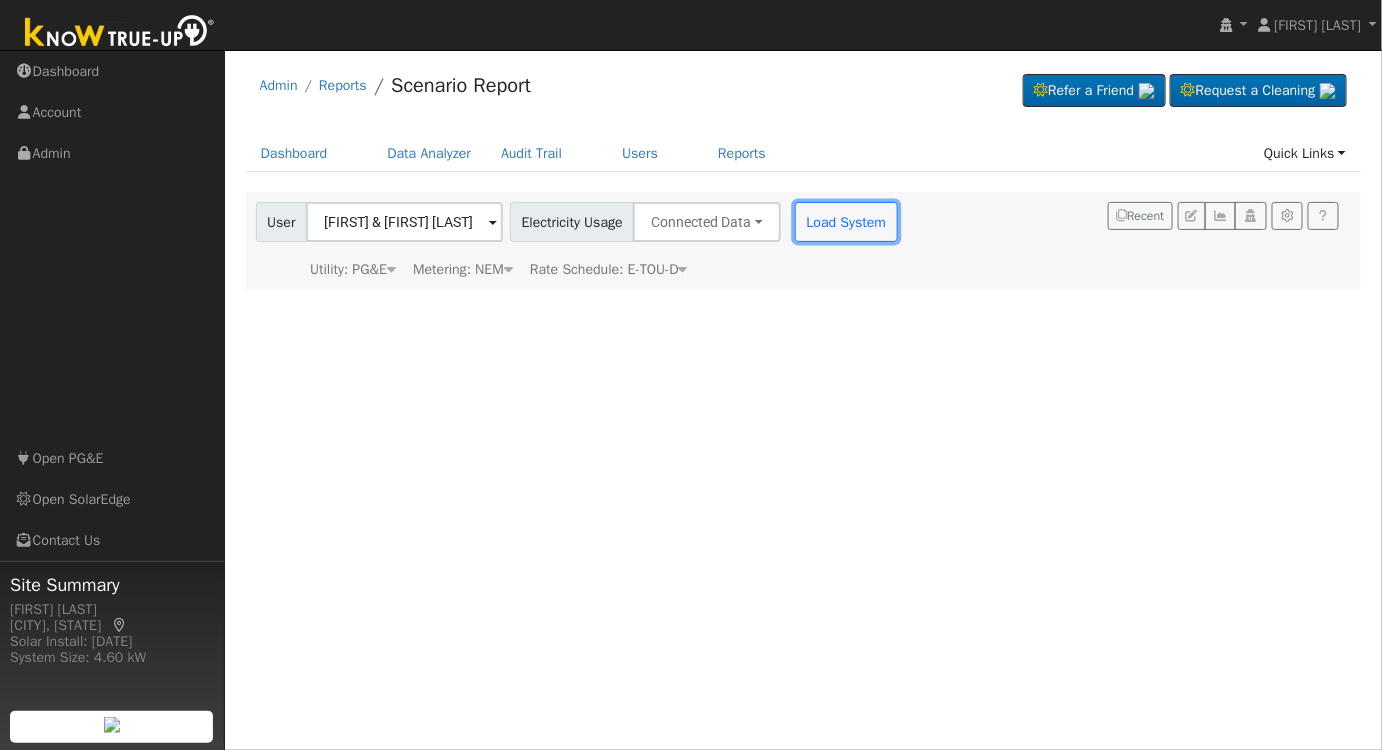 click on "Load System" at bounding box center (846, 222) 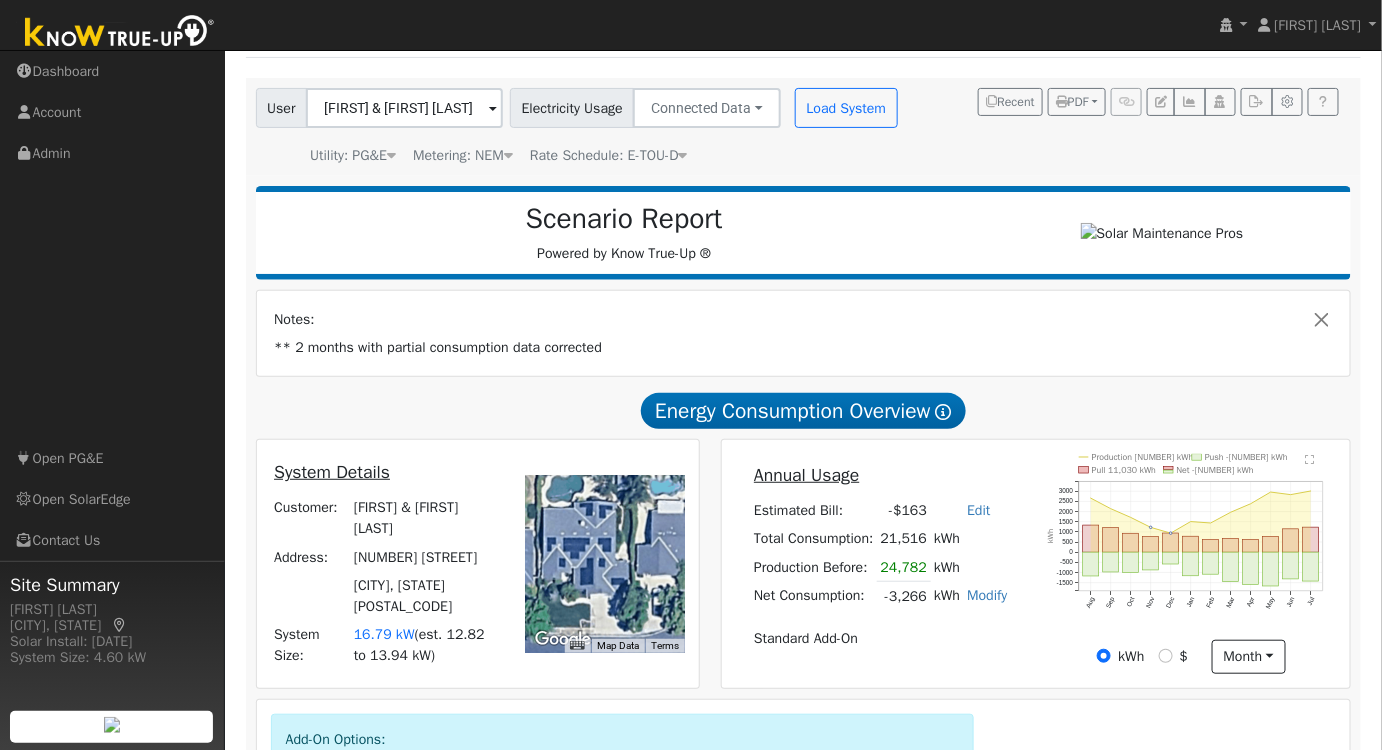 scroll, scrollTop: 181, scrollLeft: 0, axis: vertical 